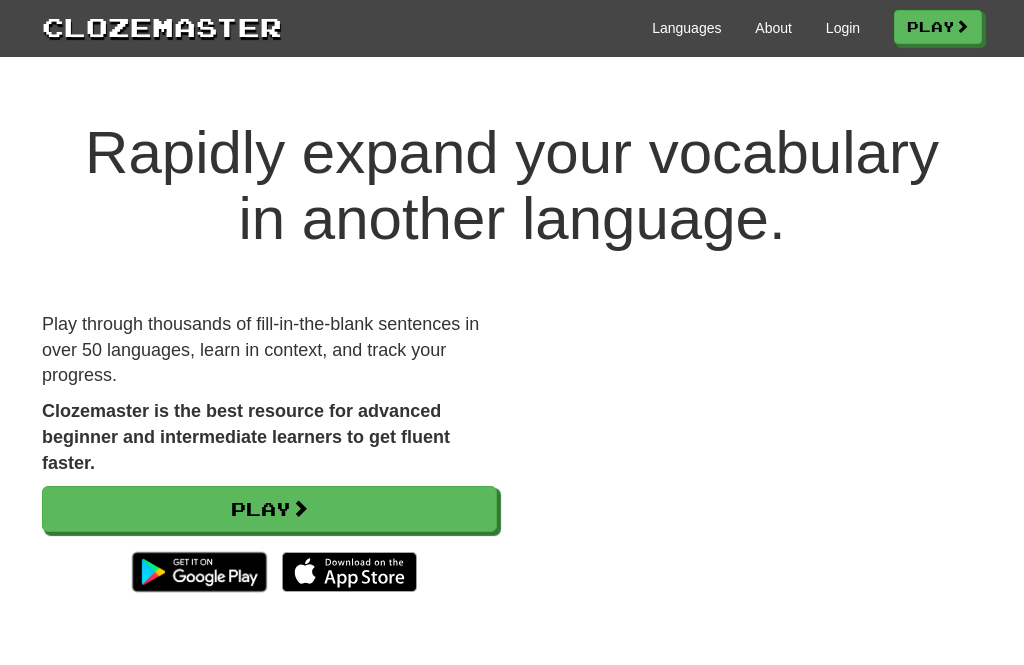 scroll, scrollTop: 0, scrollLeft: 0, axis: both 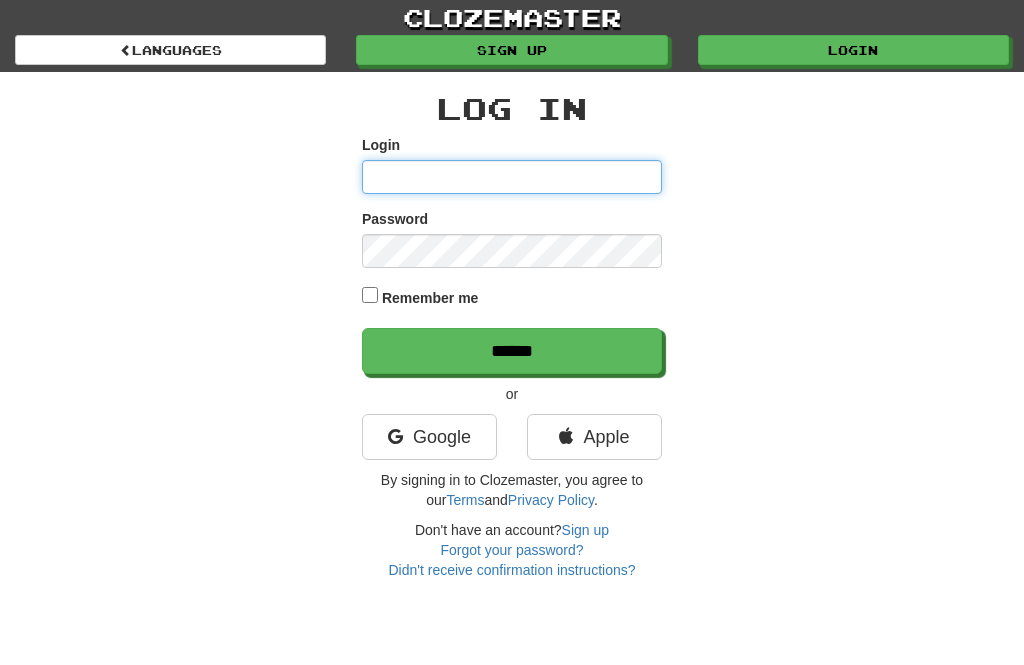 type on "**********" 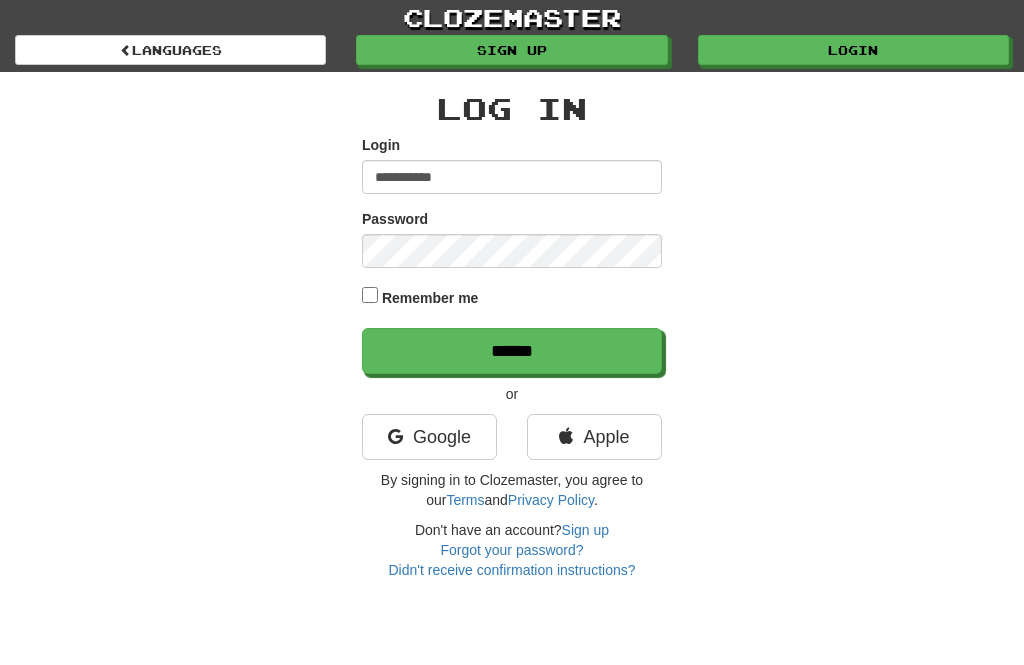 click on "******" at bounding box center (512, 351) 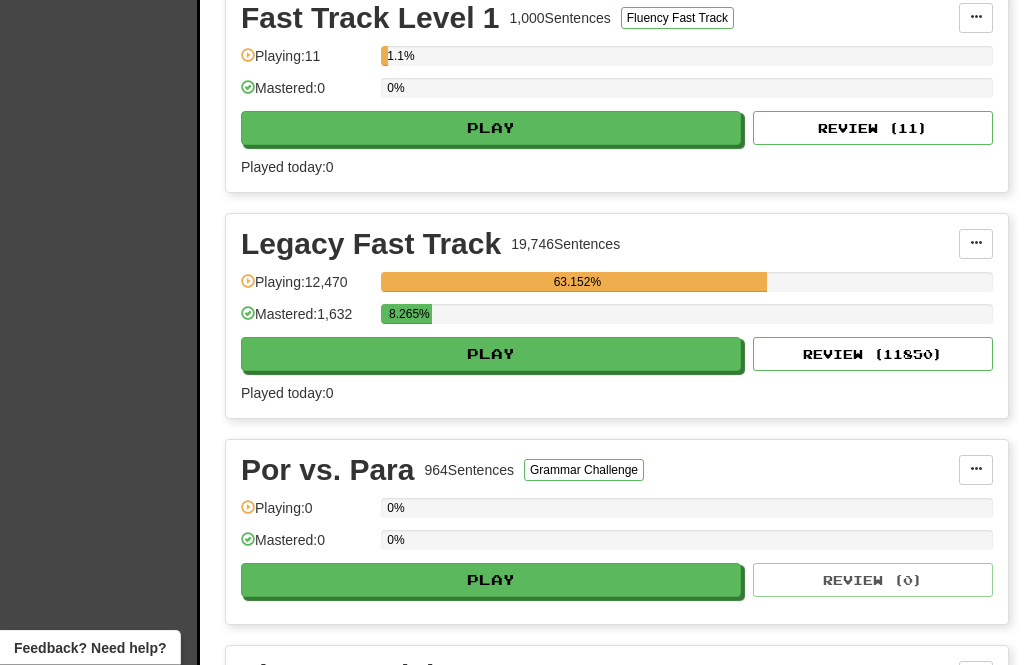 scroll, scrollTop: 717, scrollLeft: 0, axis: vertical 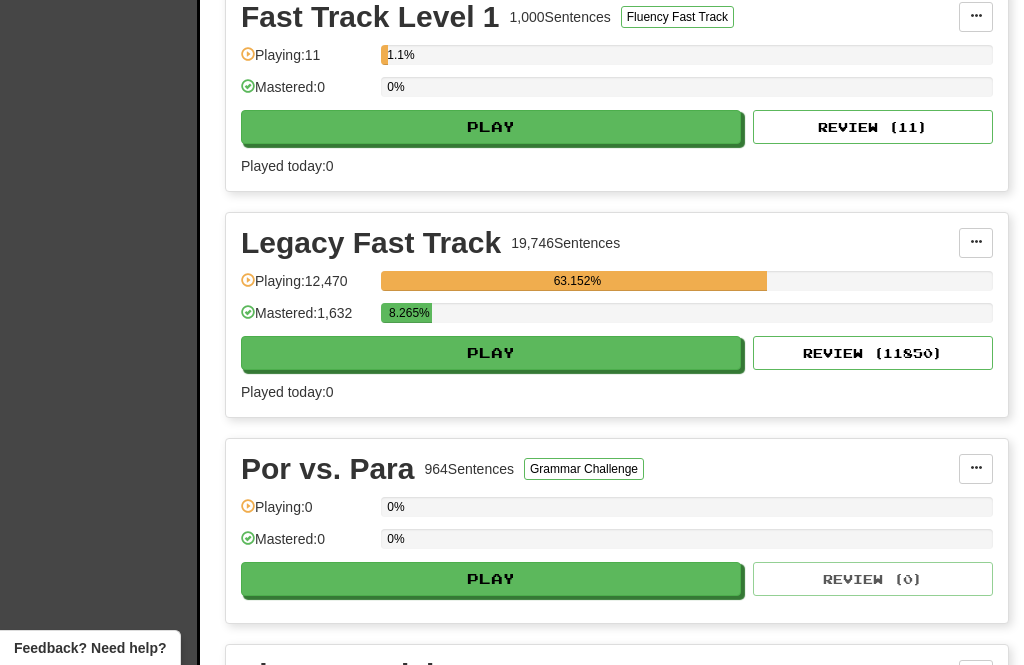 click on "Play" at bounding box center (491, 353) 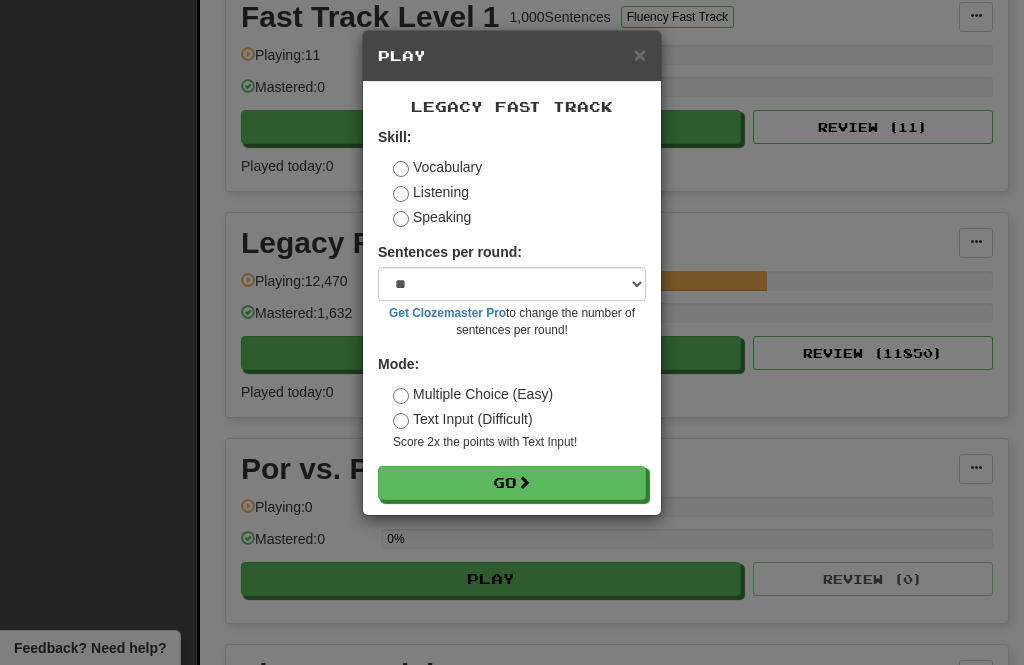 click at bounding box center [524, 482] 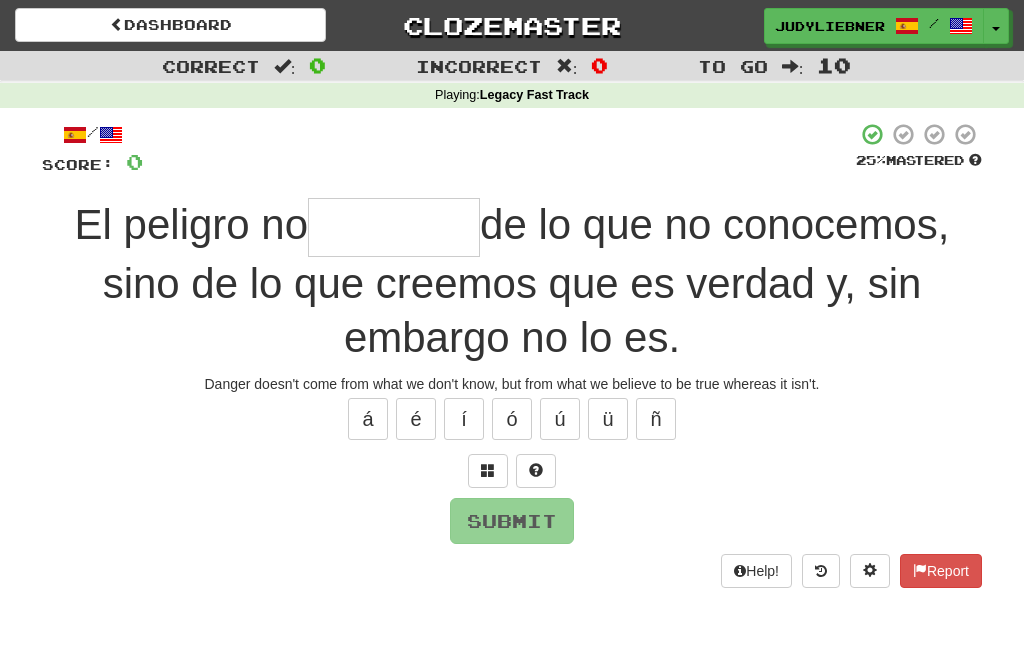 scroll, scrollTop: 0, scrollLeft: 0, axis: both 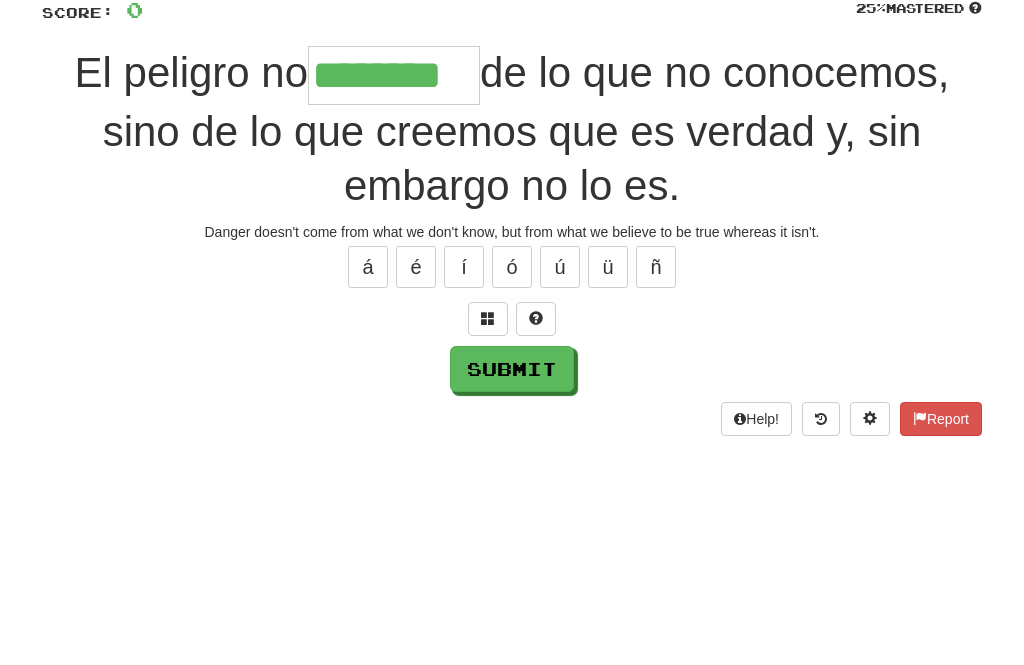 type on "********" 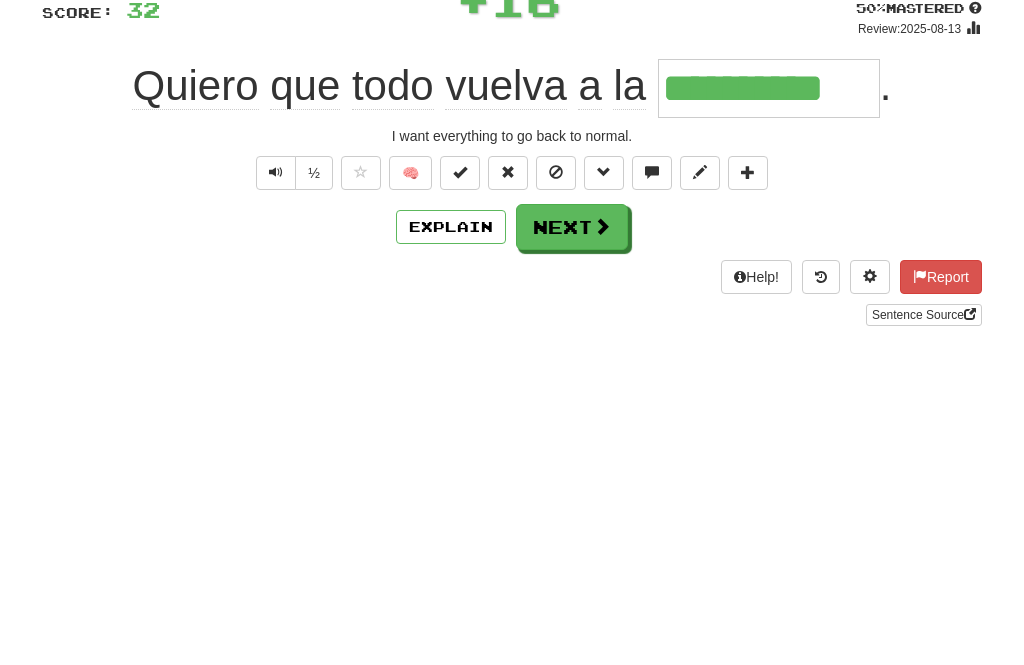 type on "**********" 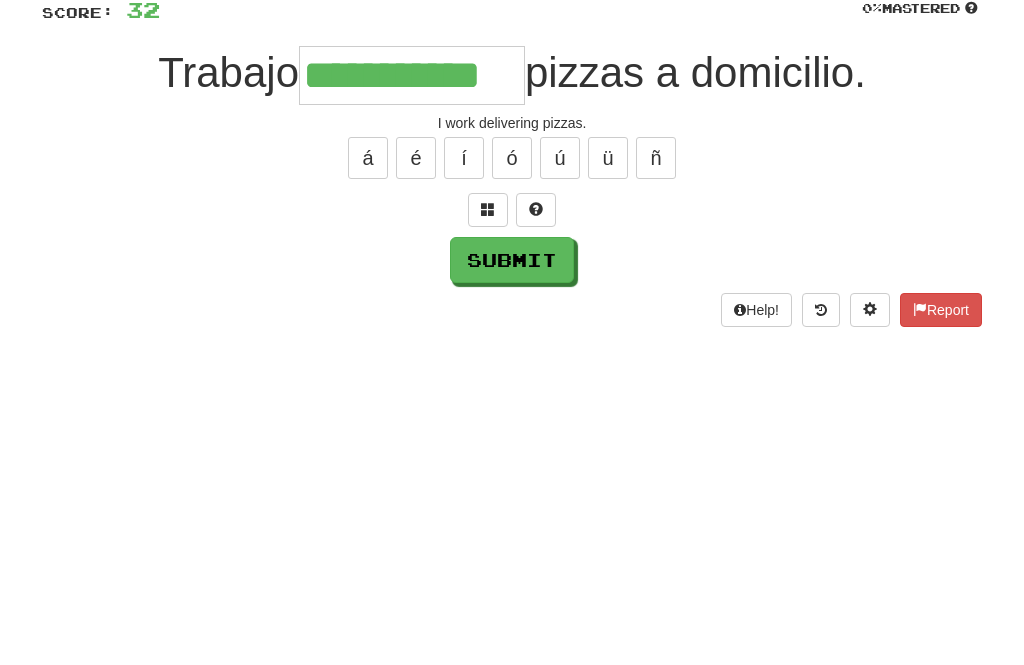 type on "**********" 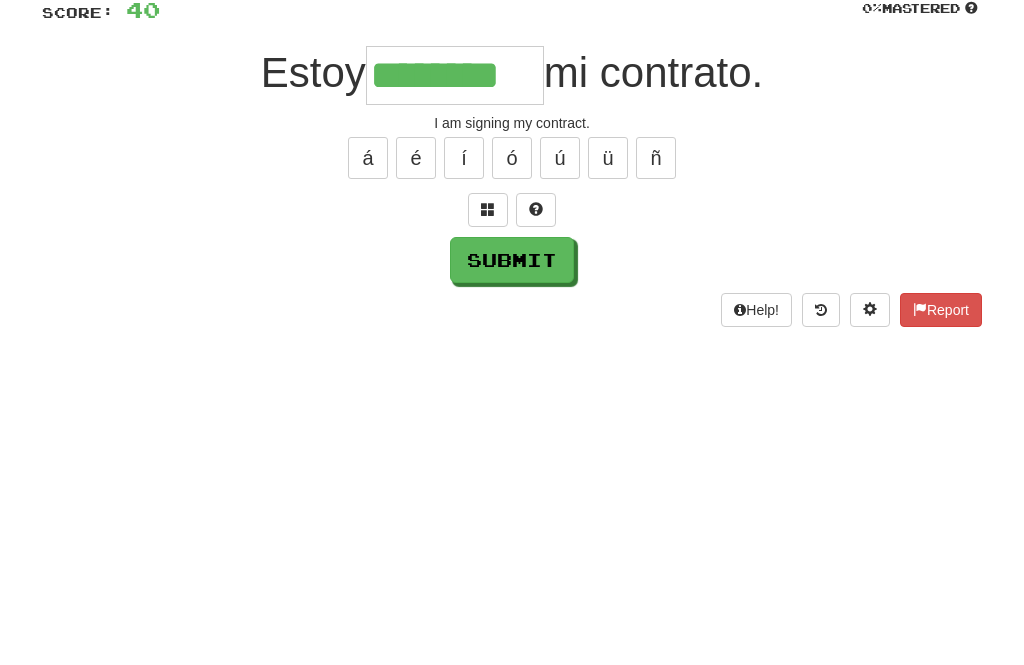 type on "********" 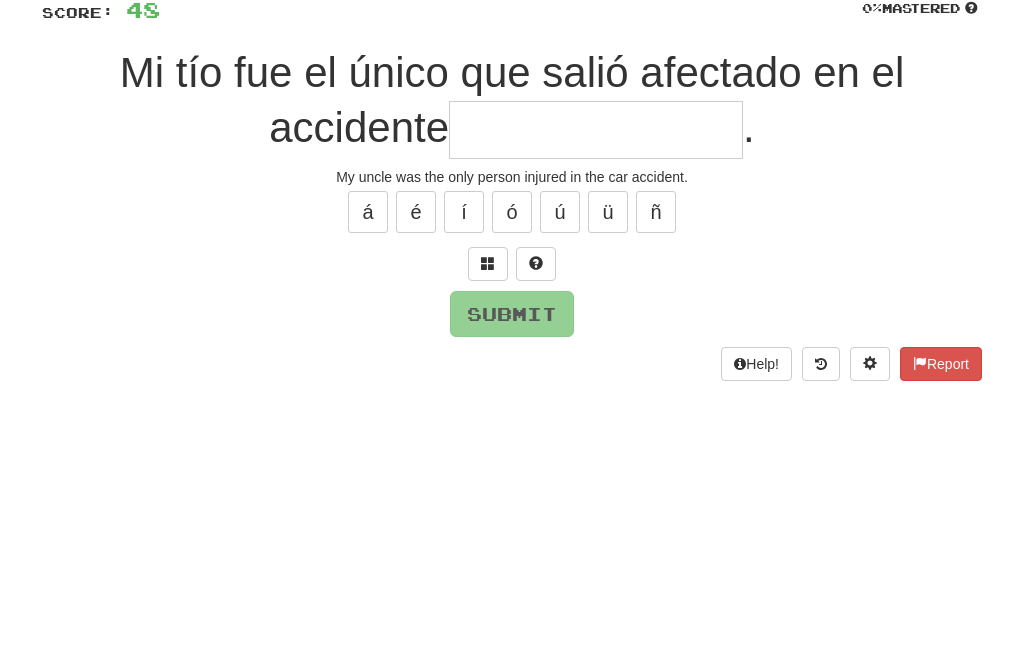 type on "*" 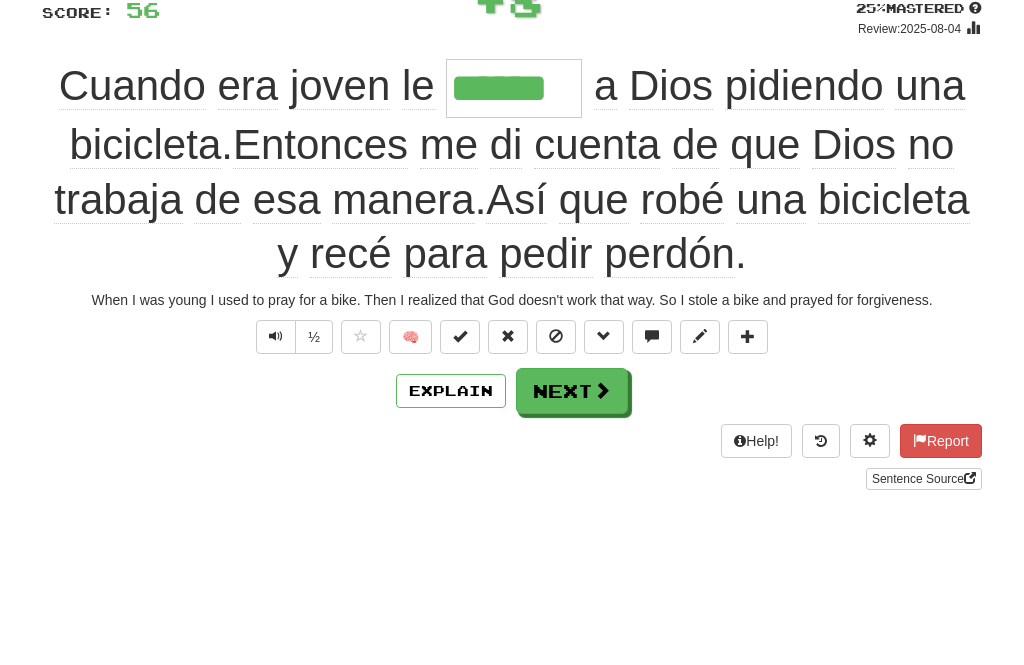 type on "******" 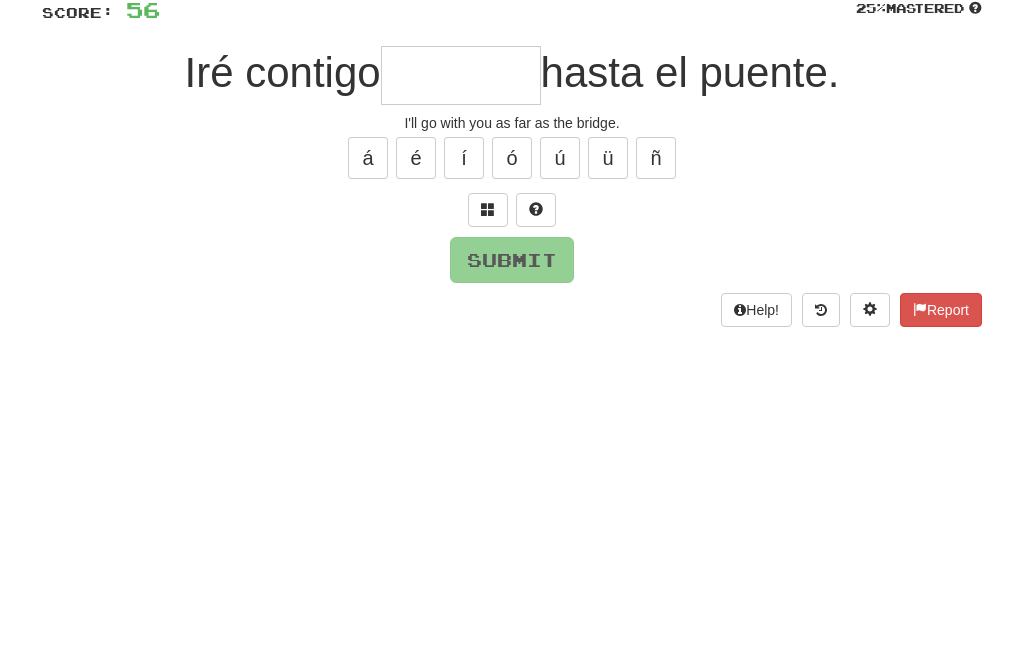 type on "*" 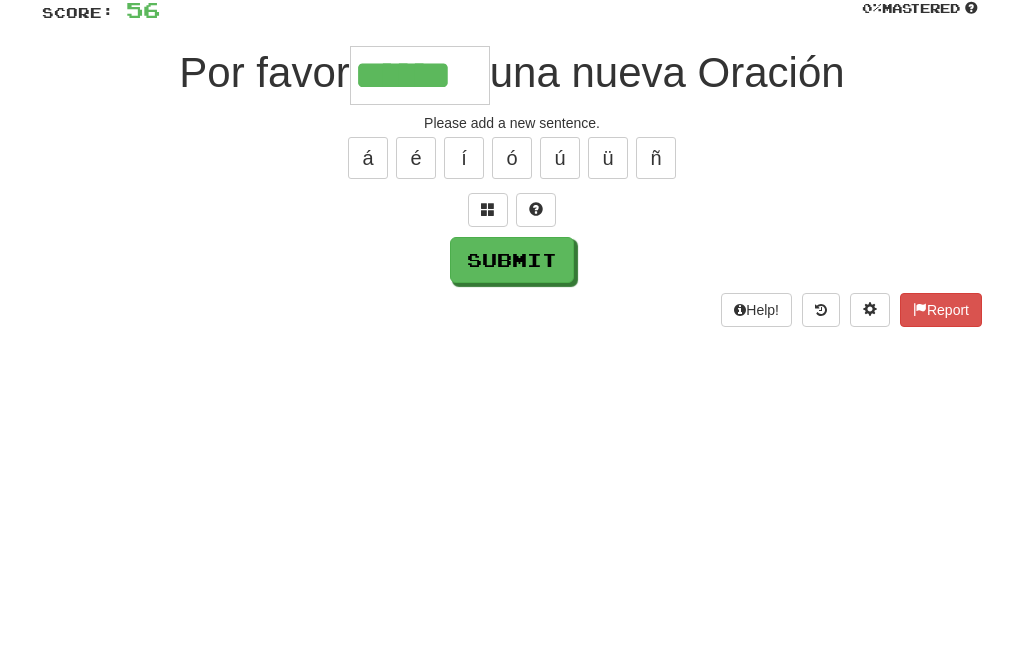 type on "******" 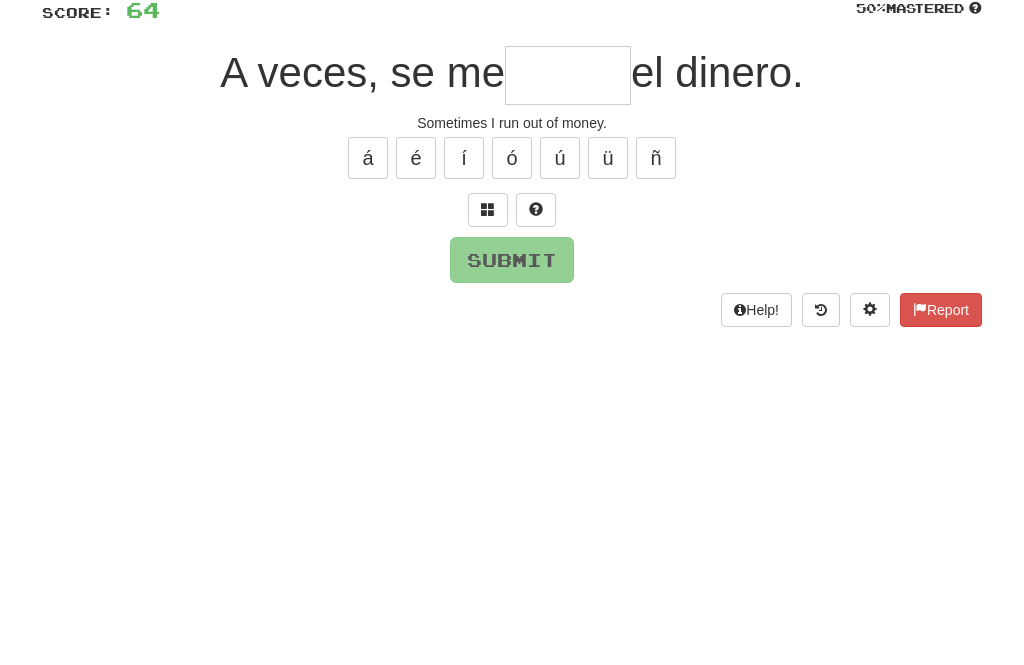 type on "*" 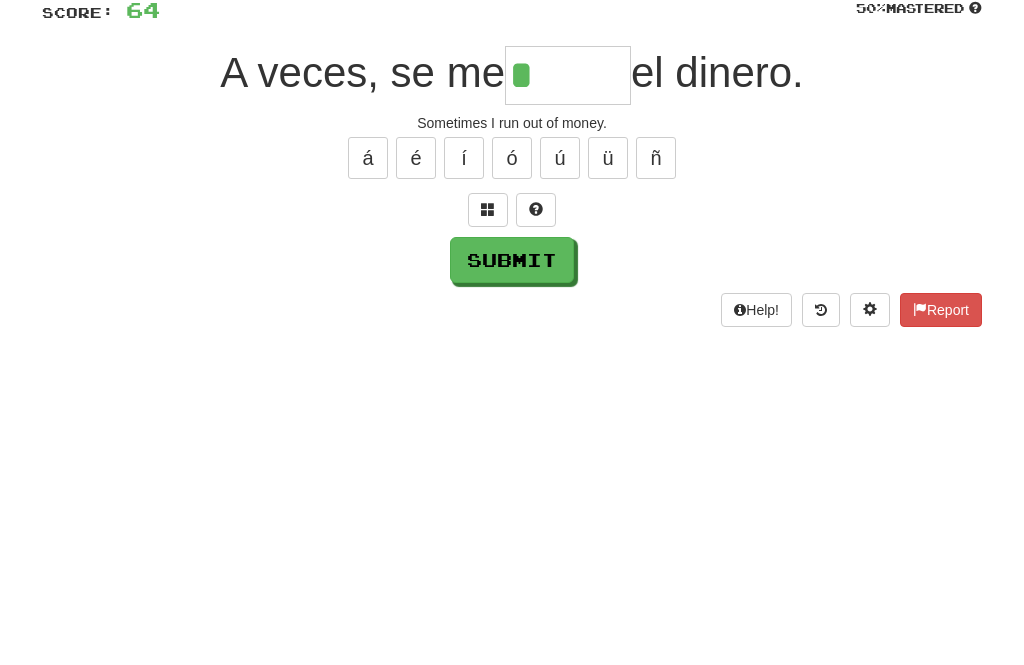 type on "*****" 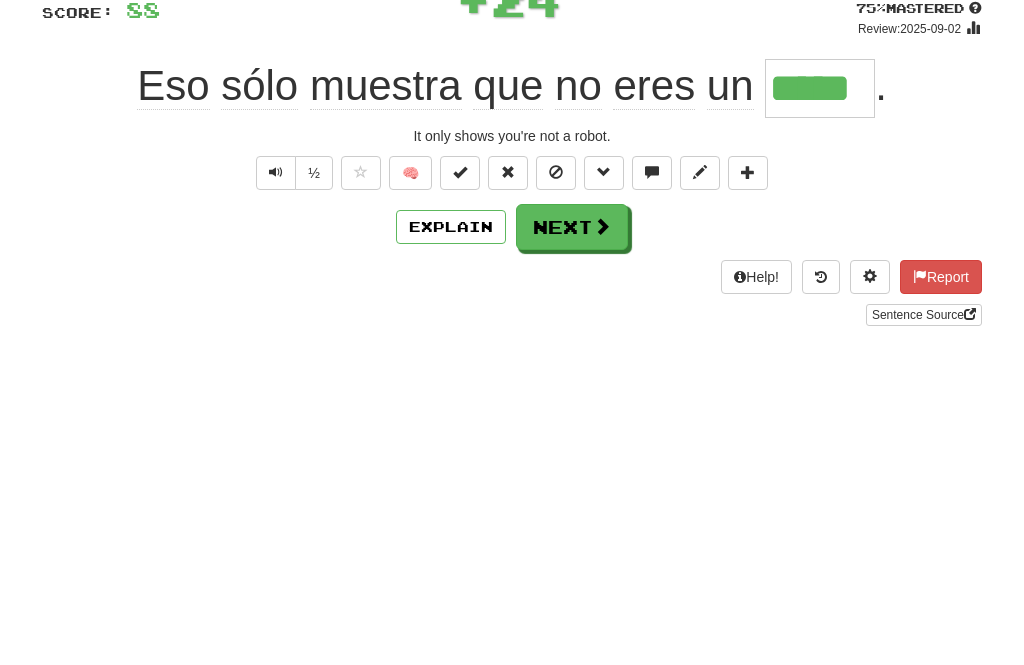type on "*****" 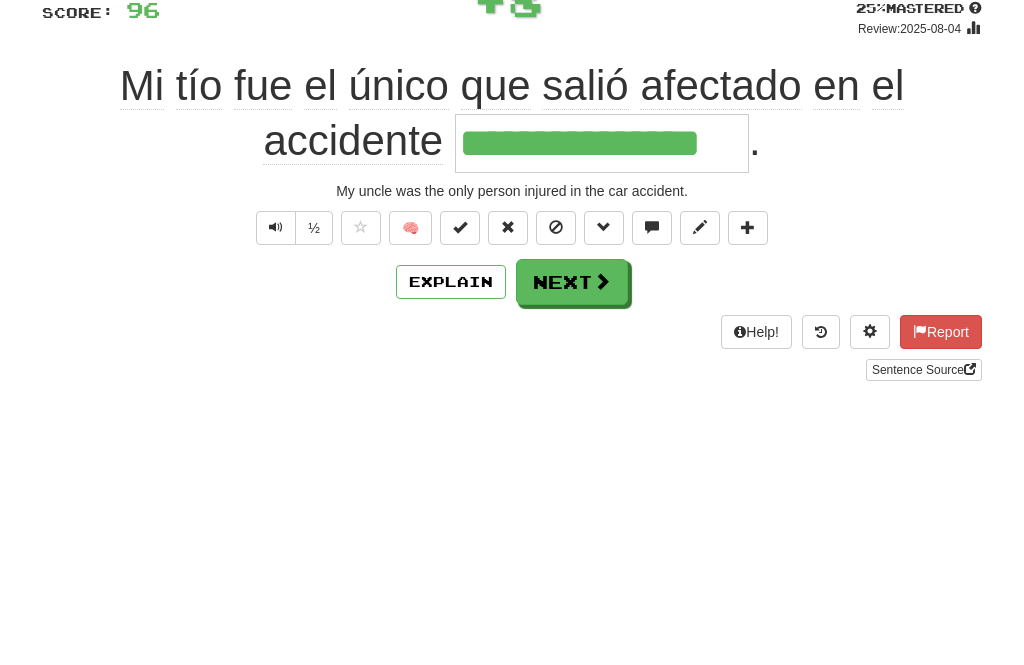 type on "**********" 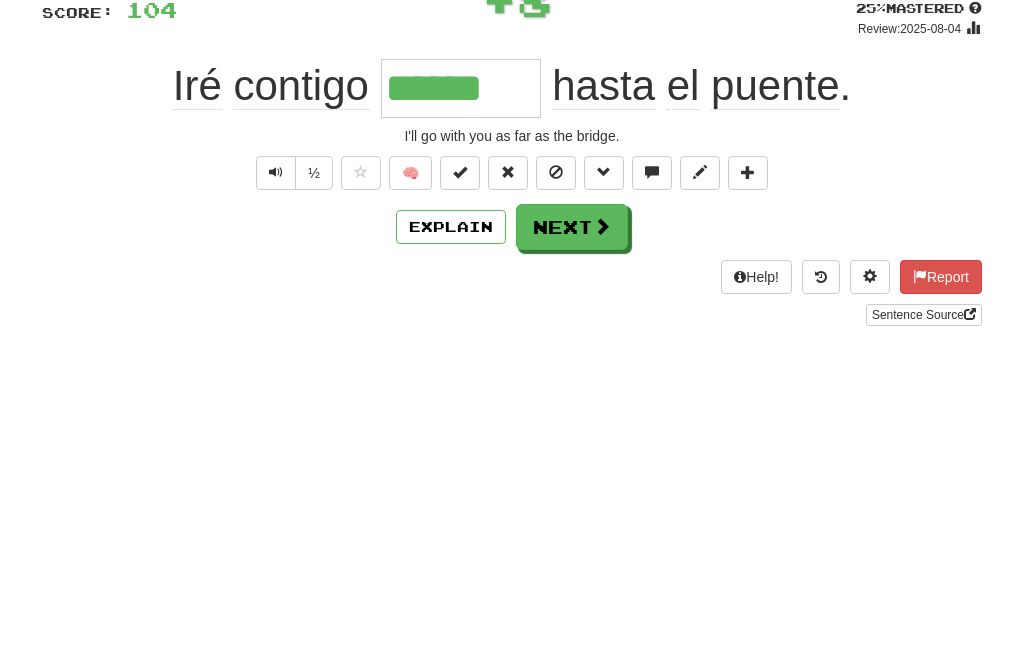 type on "******" 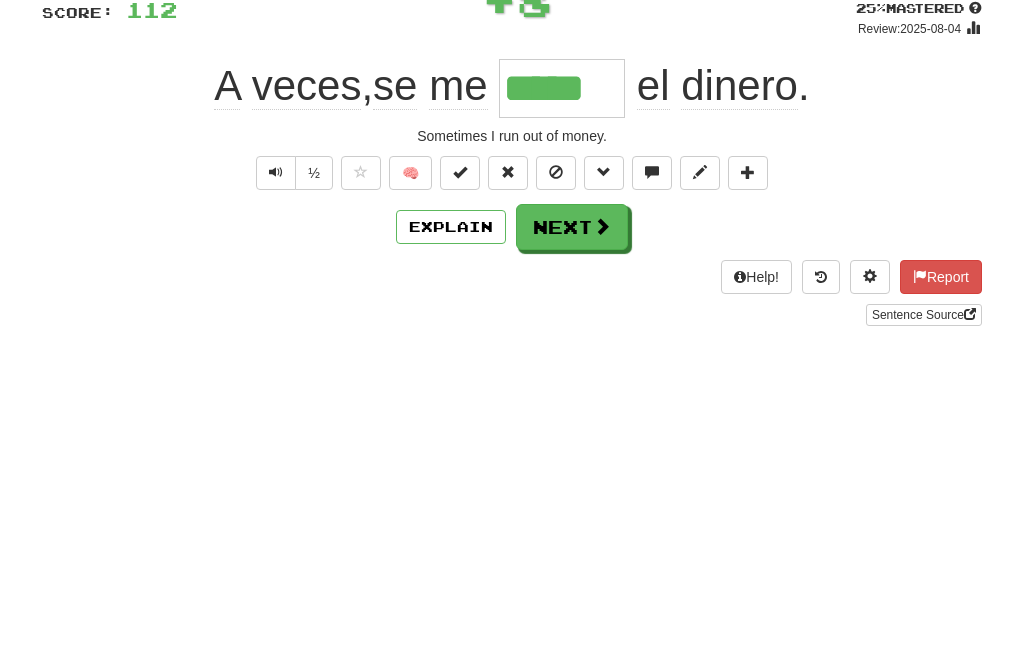 type on "*****" 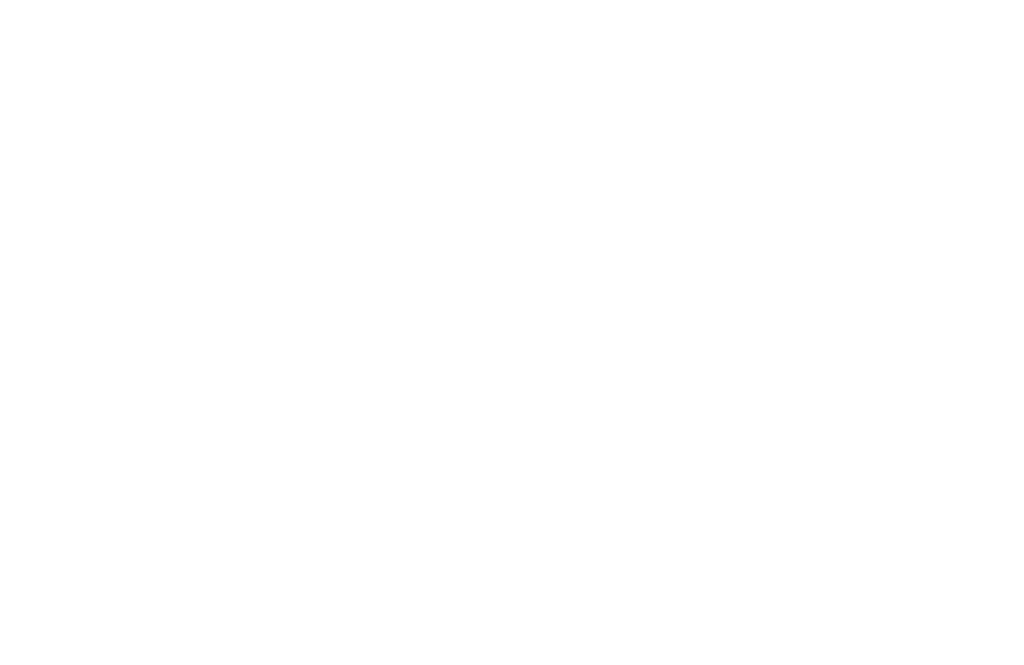 scroll, scrollTop: 152, scrollLeft: 0, axis: vertical 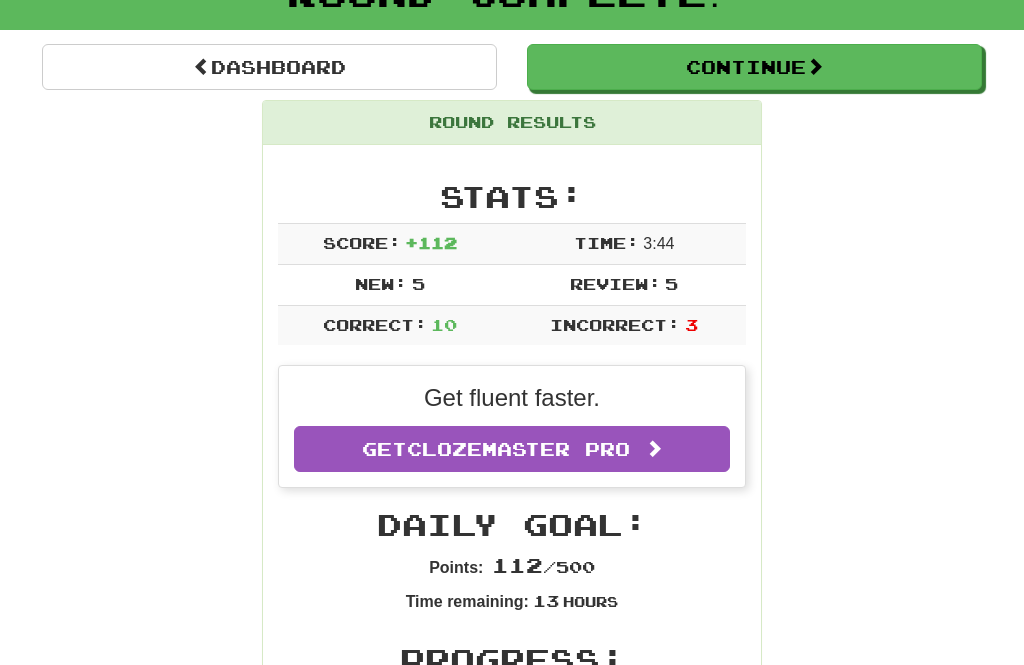 click on "Continue" at bounding box center (754, 67) 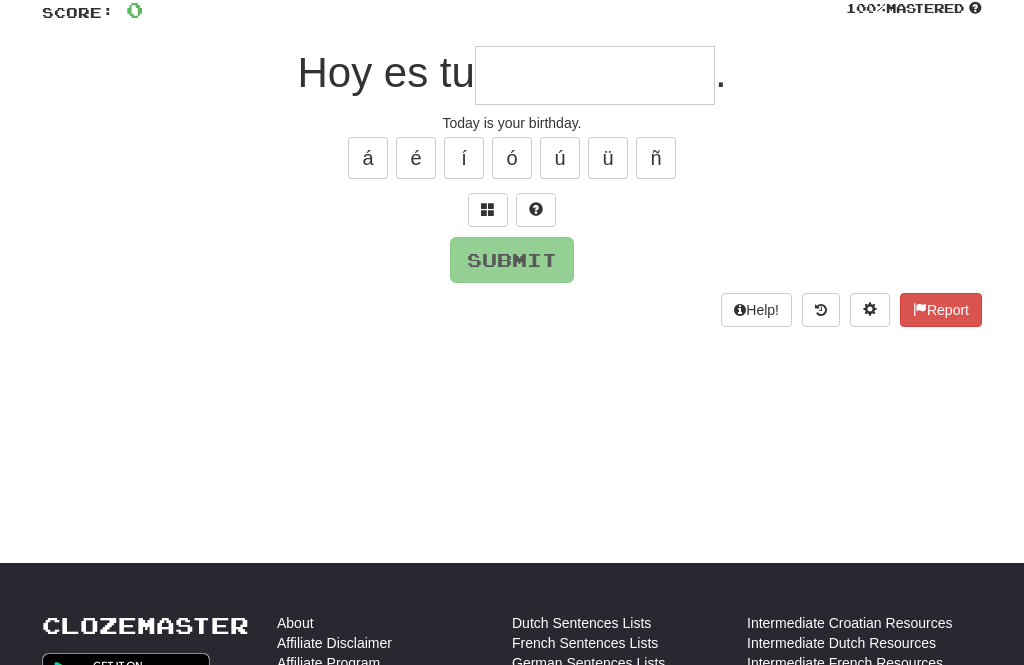 click at bounding box center [595, 75] 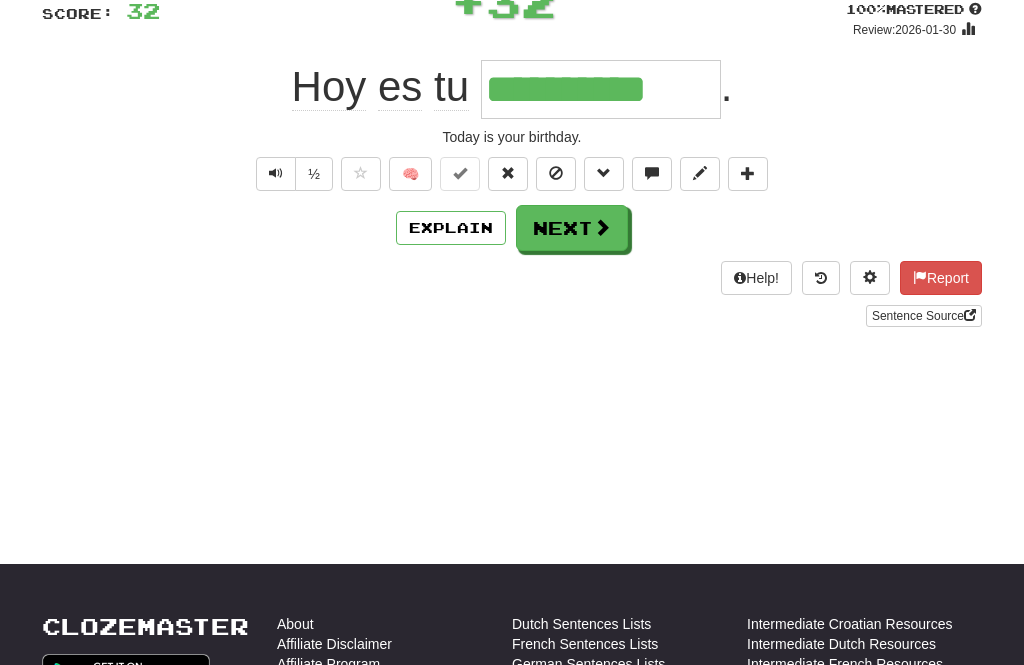 type on "**********" 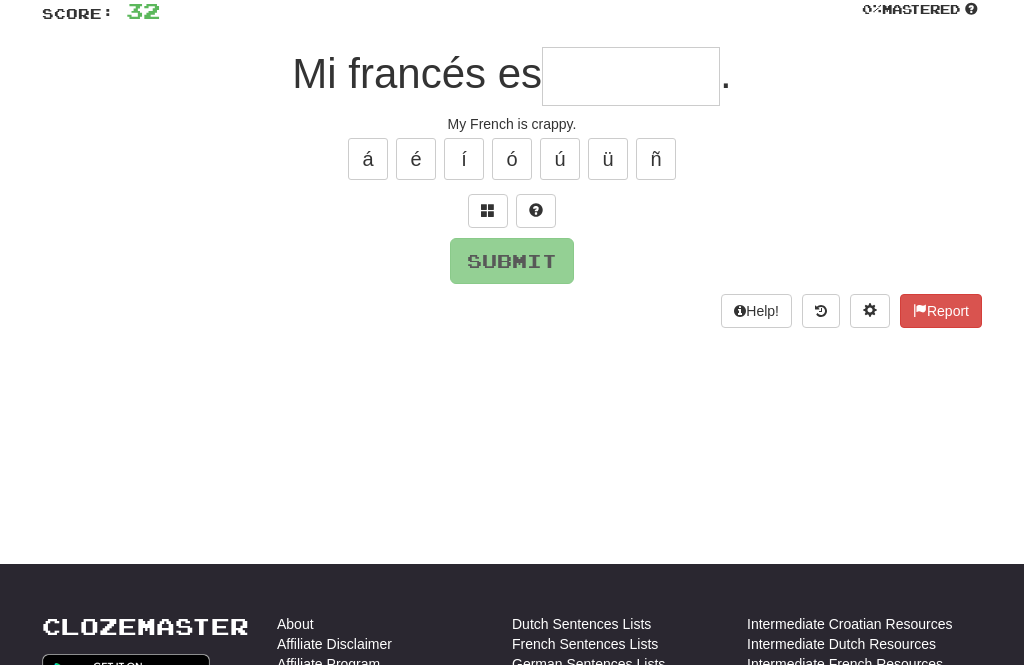 type on "********" 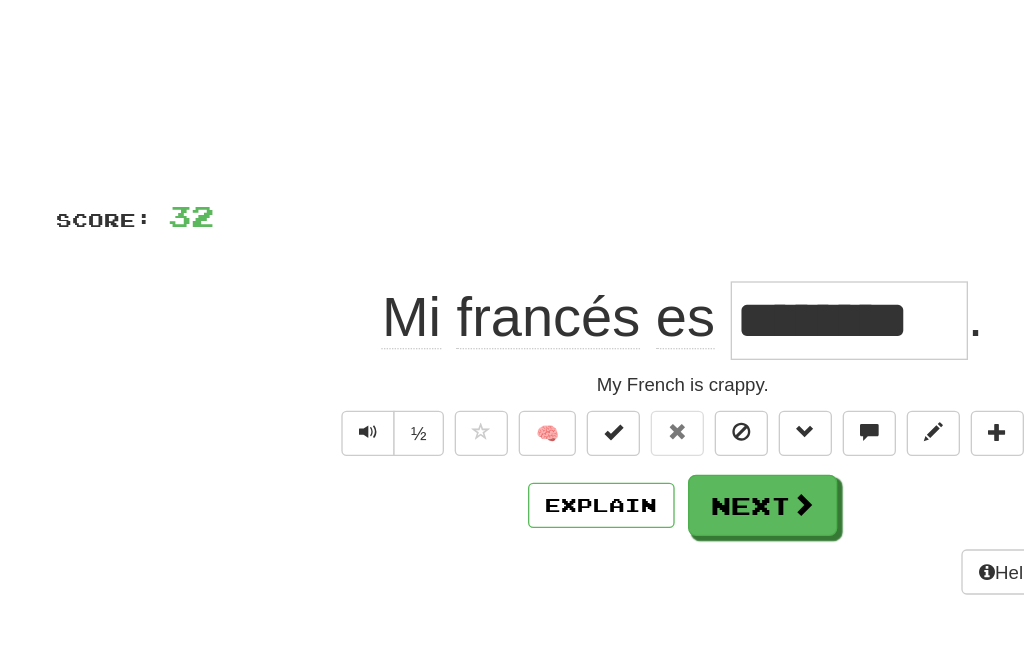 scroll, scrollTop: 0, scrollLeft: 0, axis: both 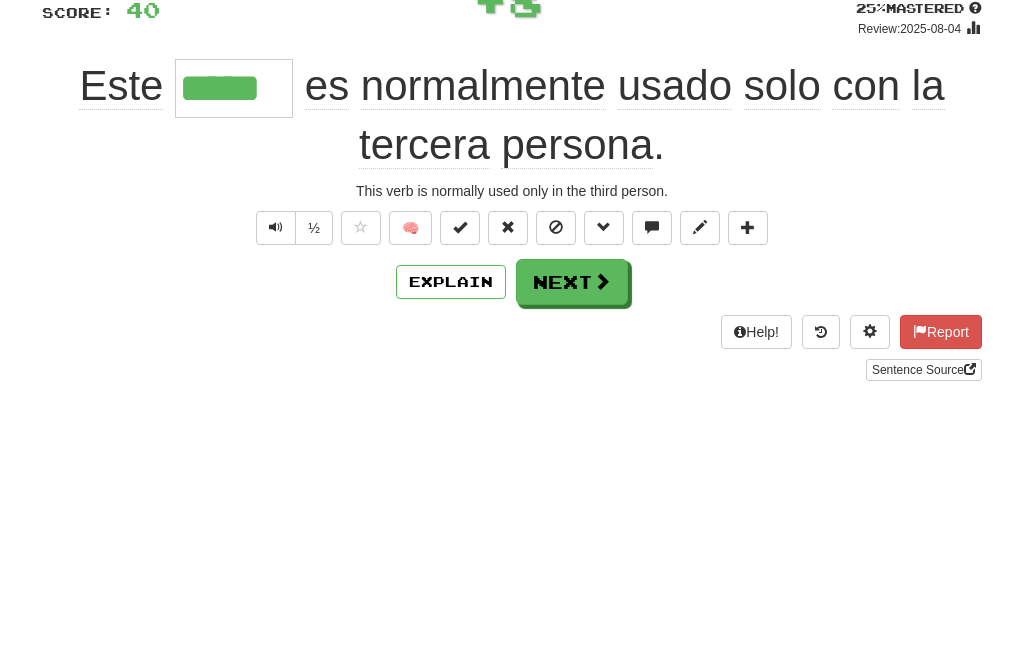 type on "*****" 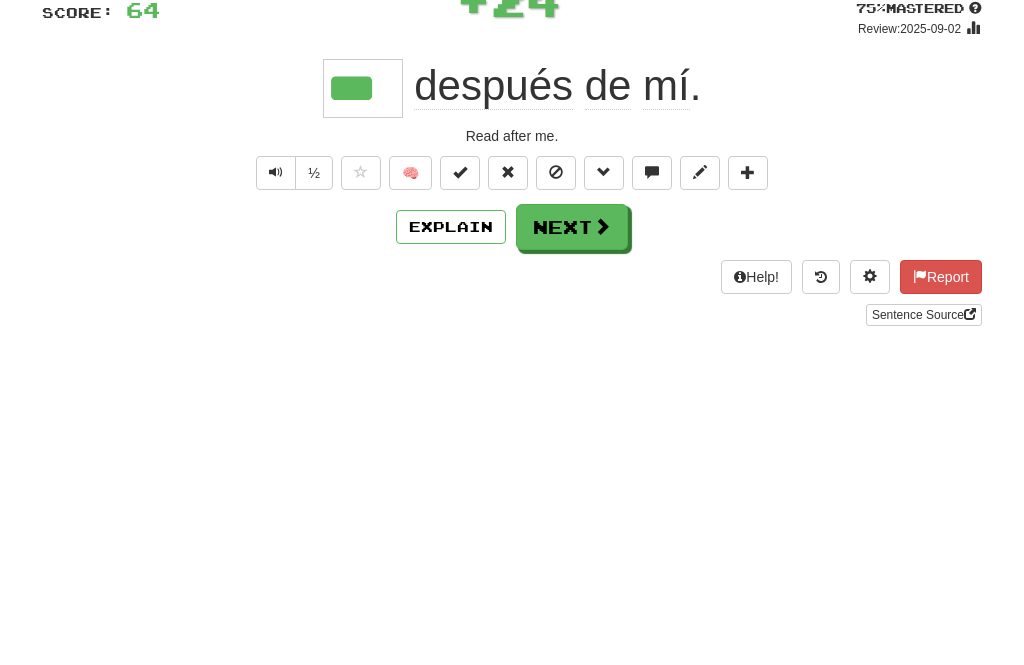 type on "***" 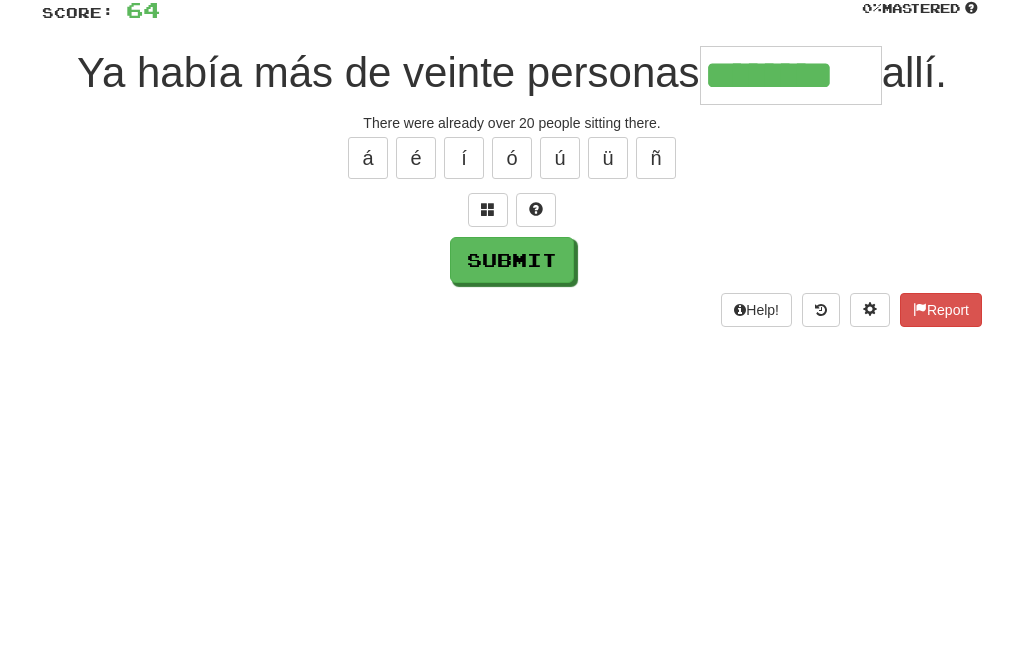 type on "********" 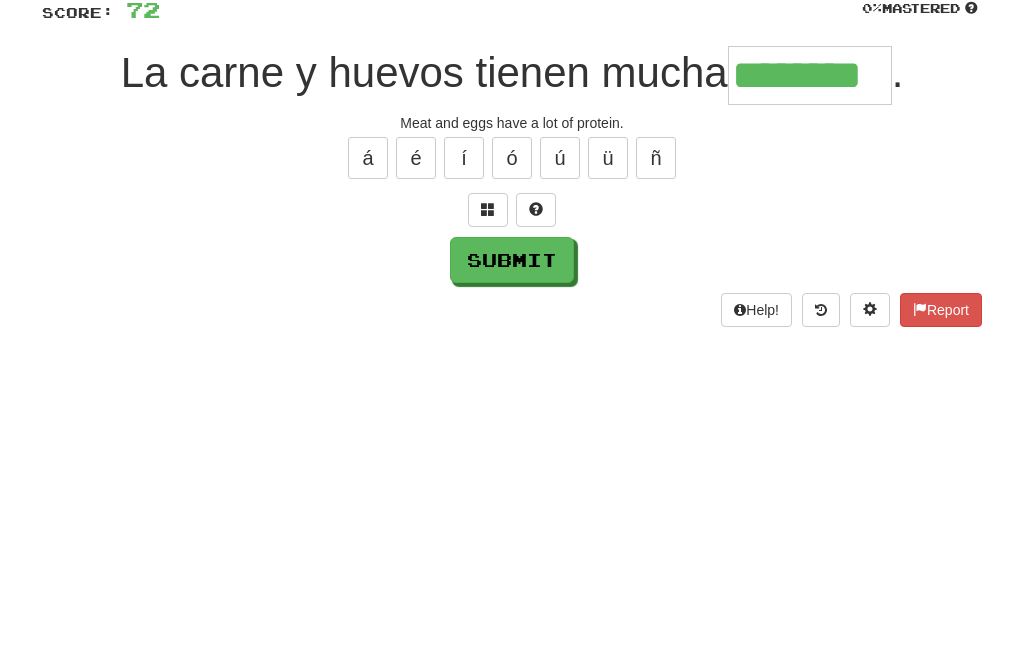 type on "********" 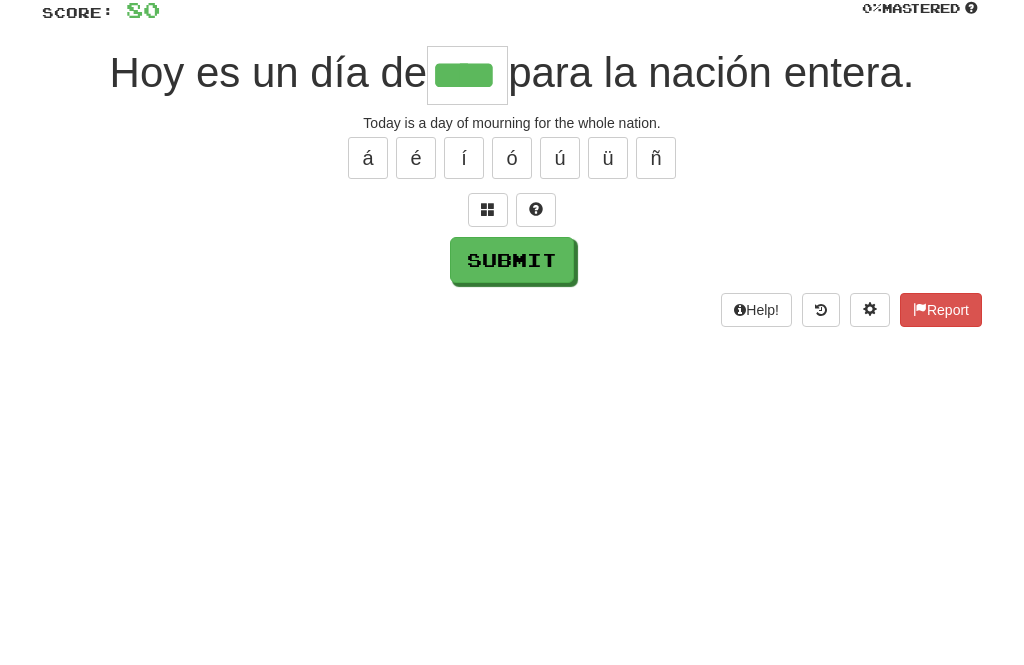type on "****" 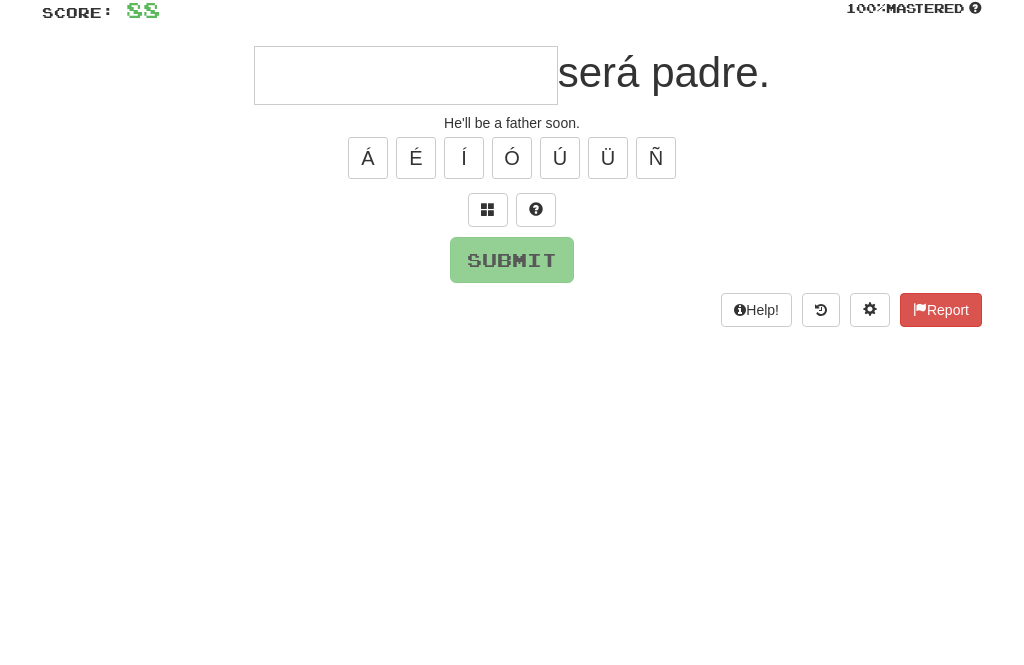 type on "*" 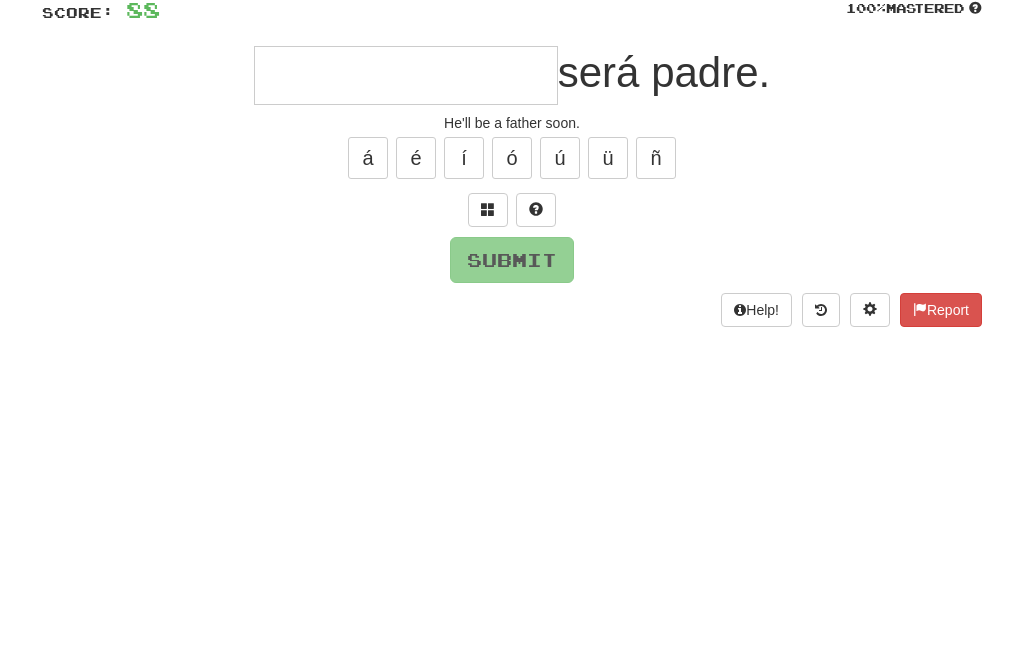type on "**********" 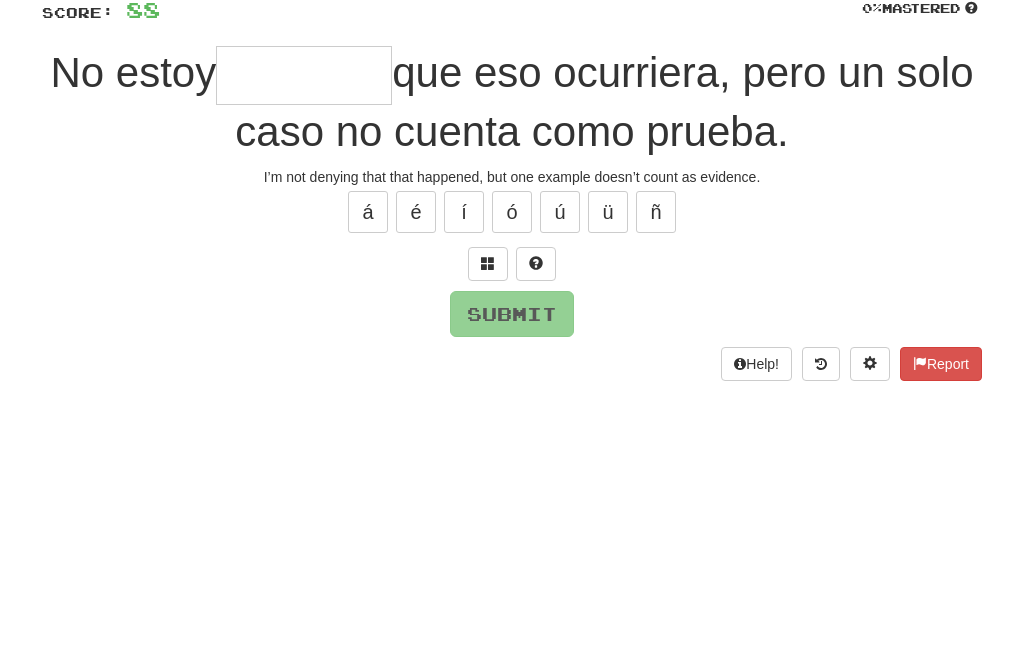 type on "*" 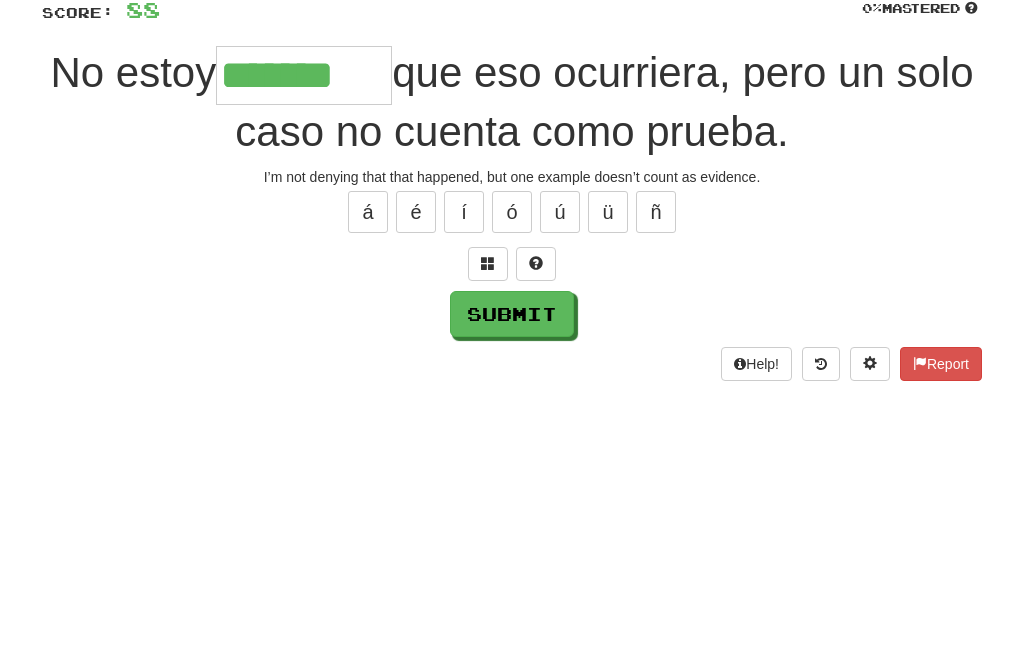 type on "*******" 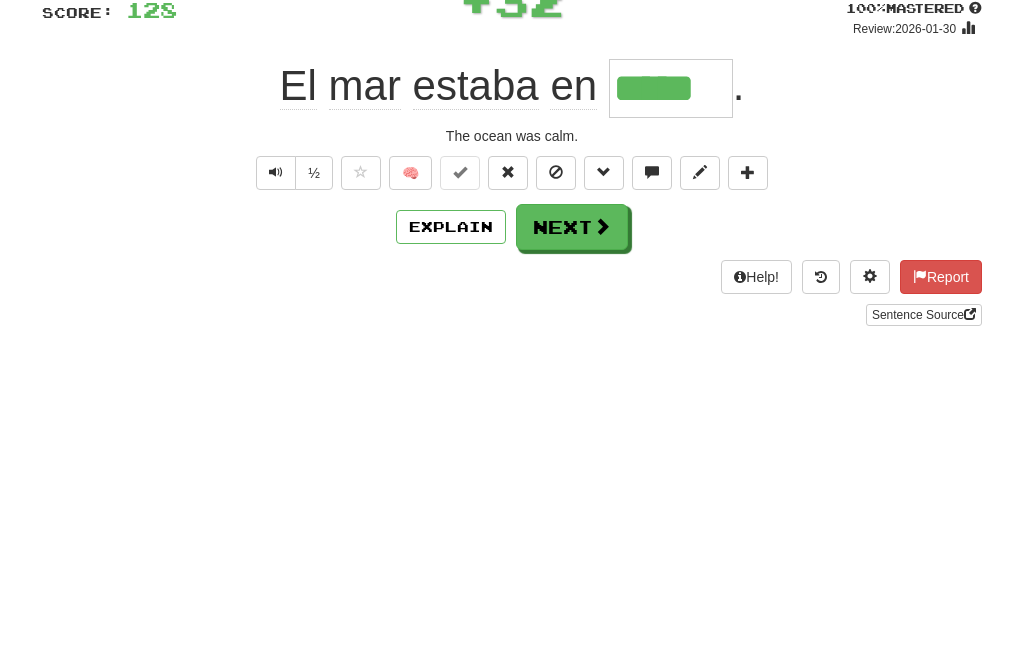 type on "*****" 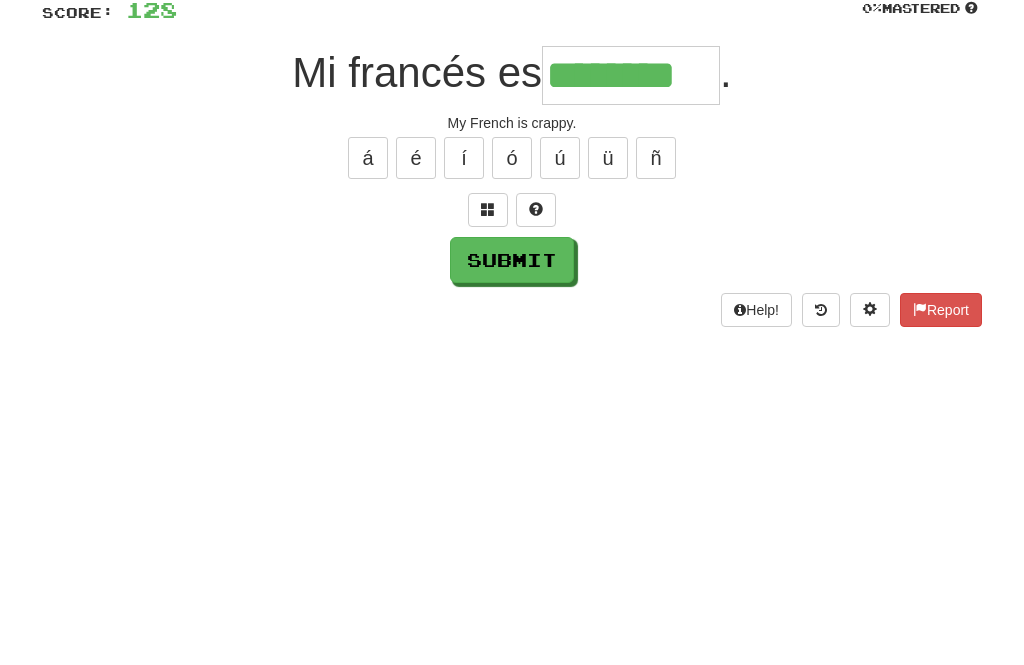 type on "********" 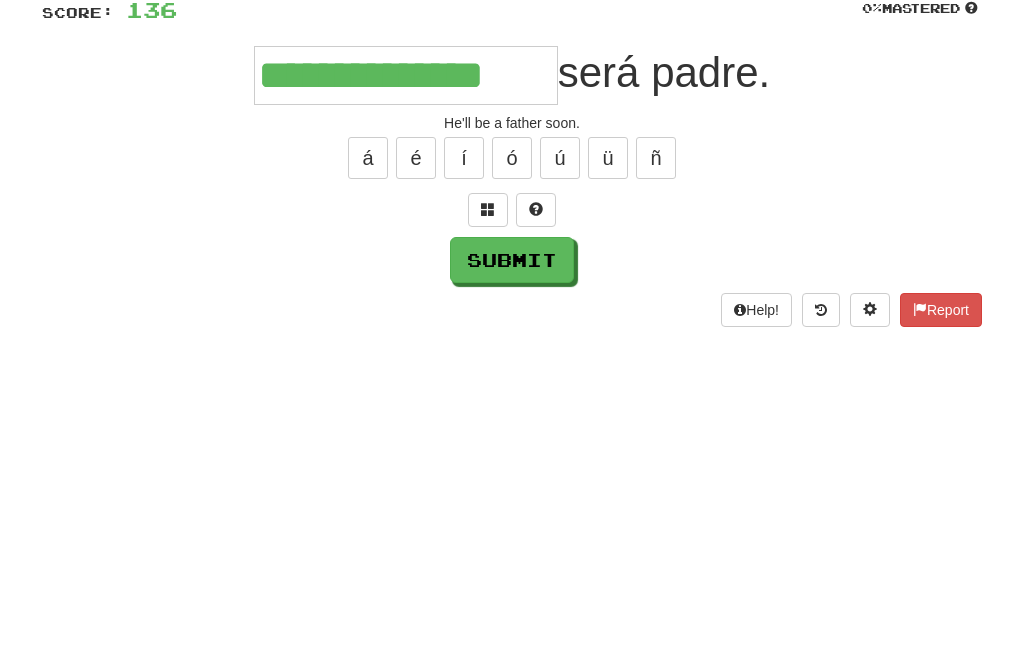 type on "**********" 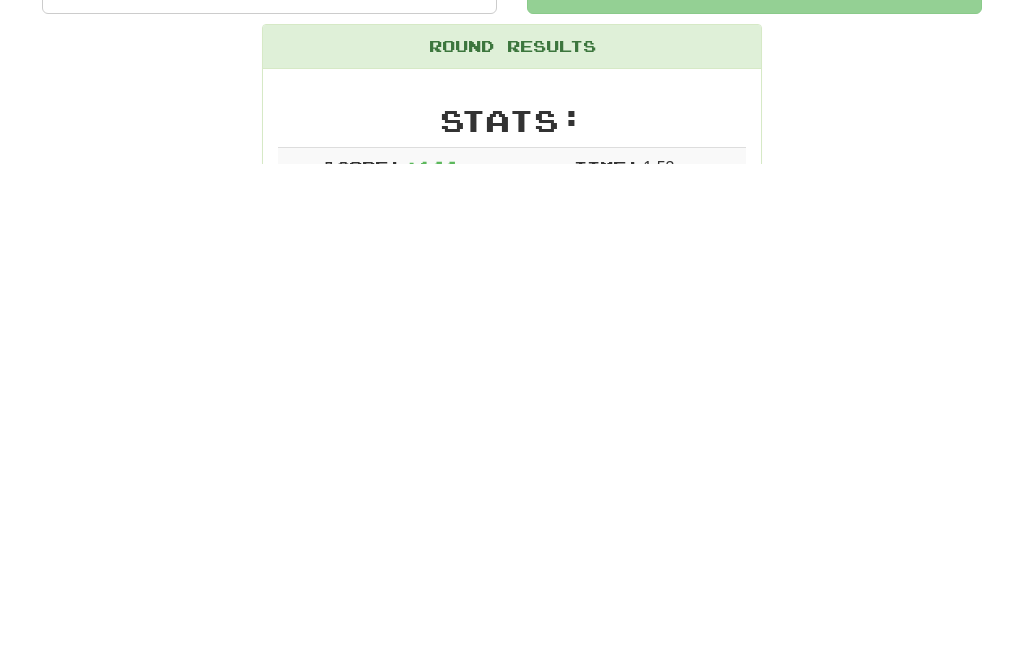 scroll, scrollTop: 152, scrollLeft: 0, axis: vertical 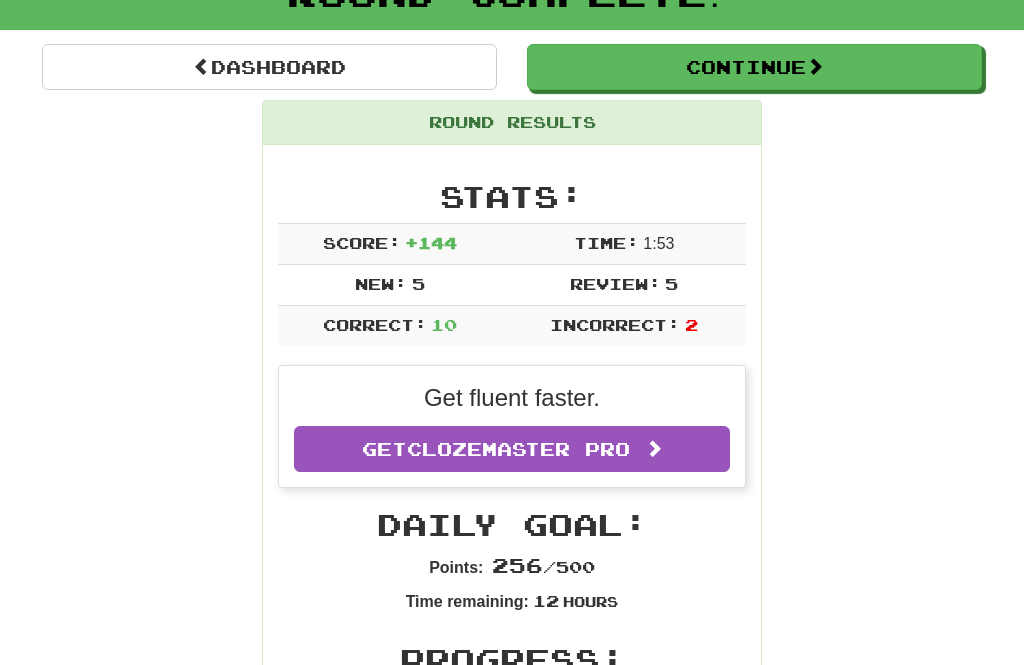 click on "Continue" at bounding box center (754, 67) 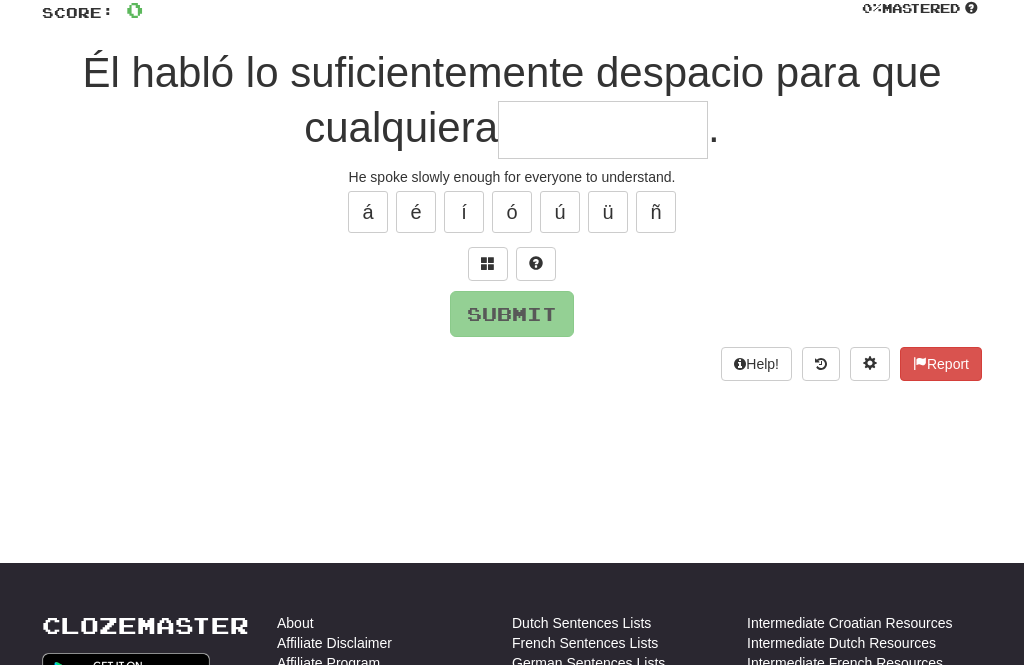 click at bounding box center (603, 130) 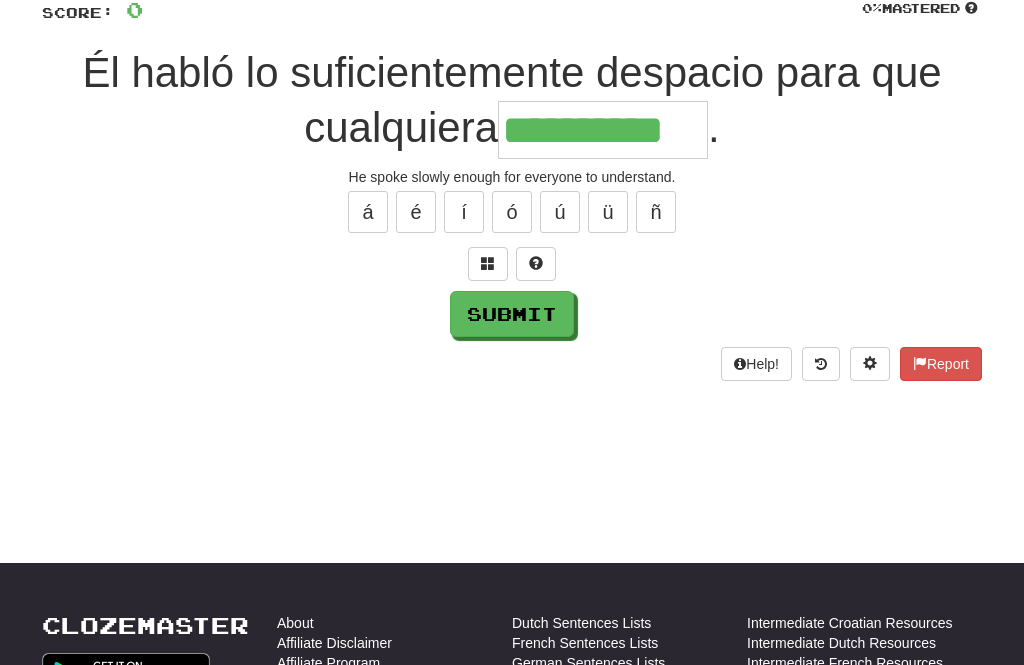 type on "**********" 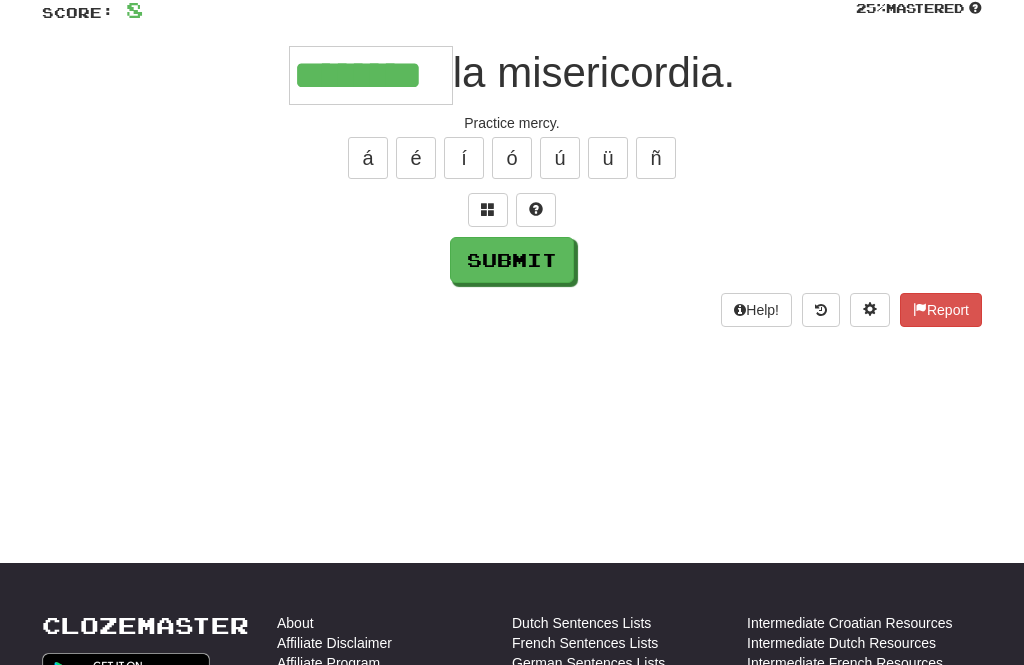 type on "********" 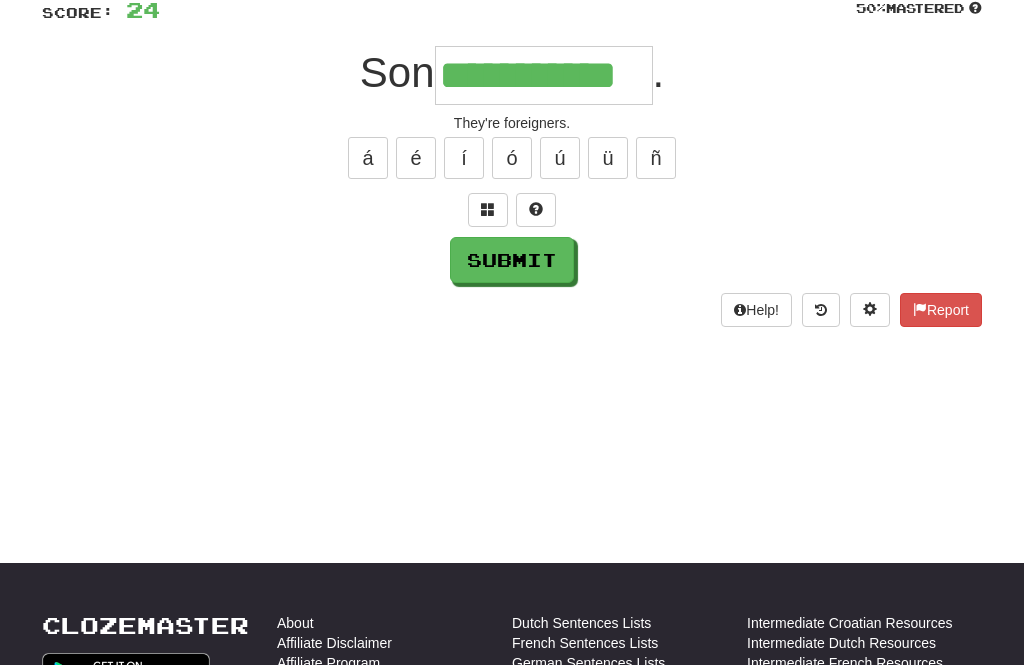 type on "**********" 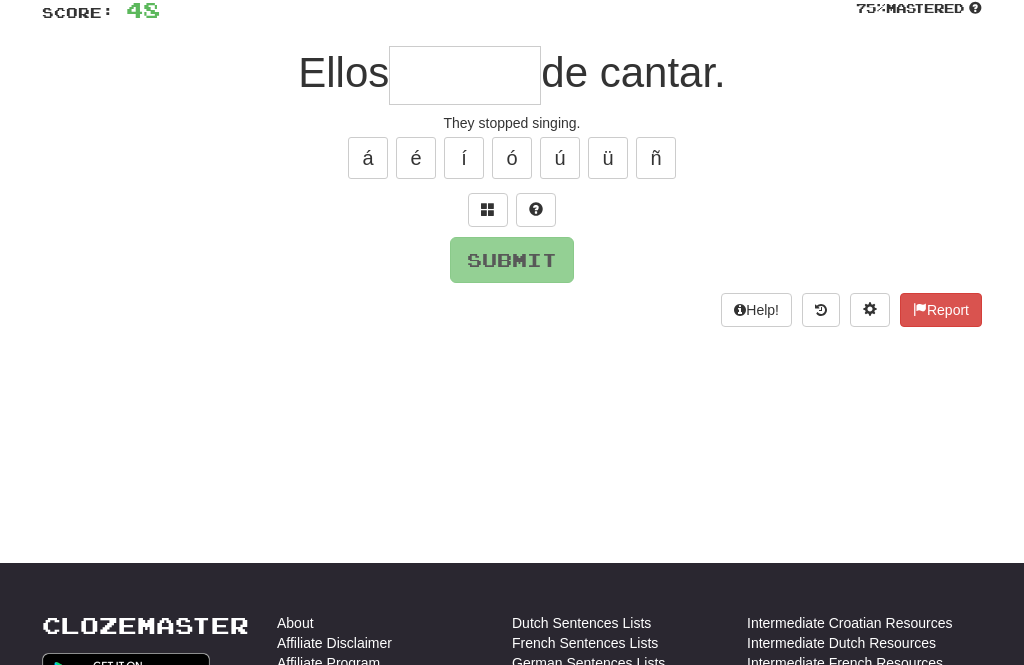 type on "*" 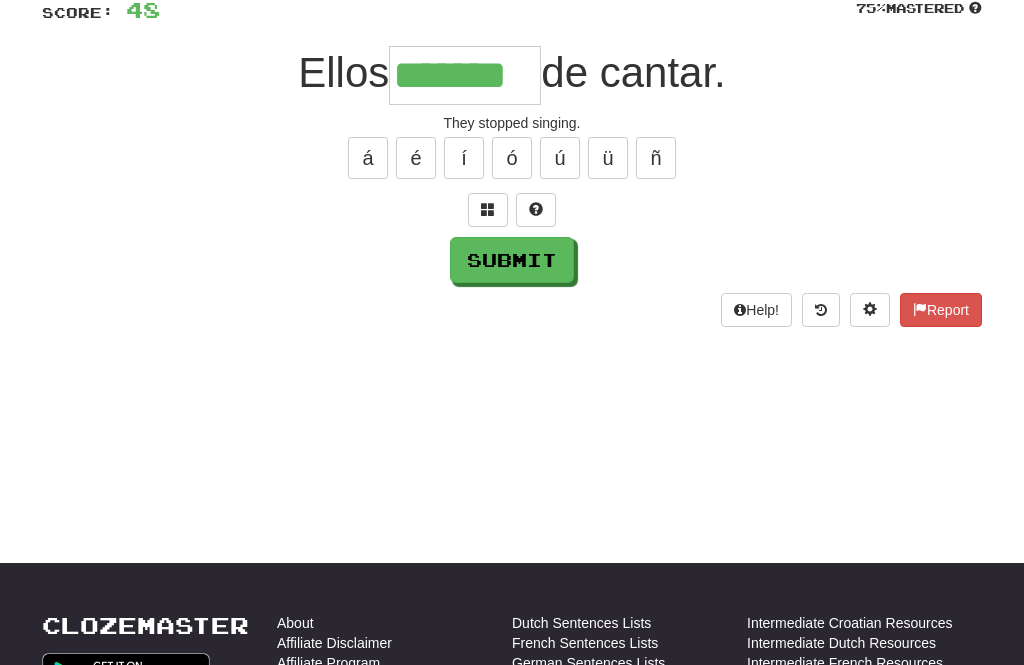 type on "*******" 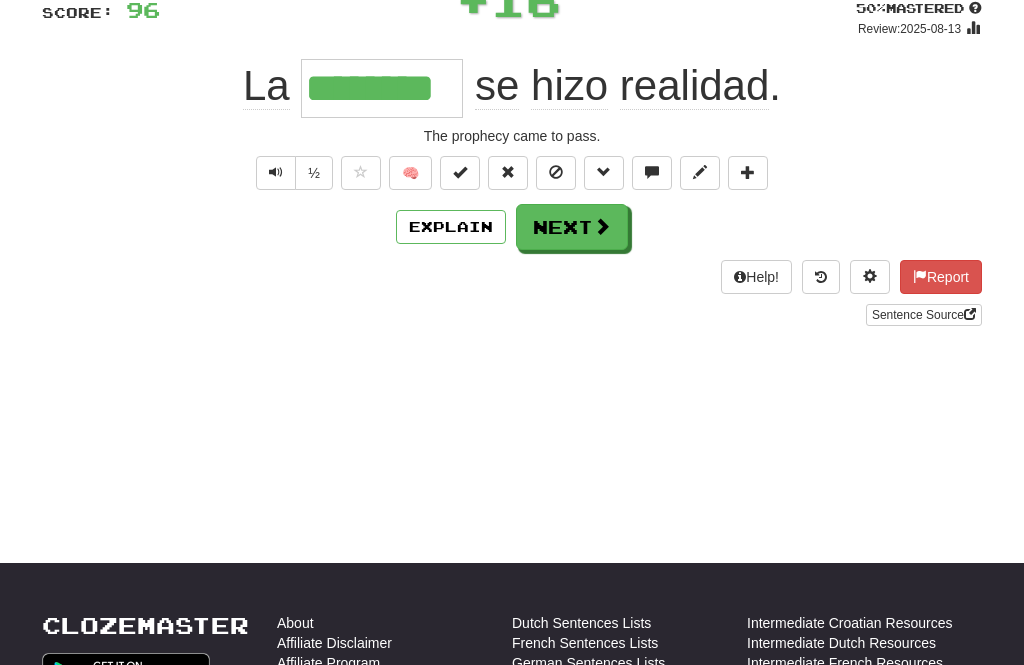 type on "********" 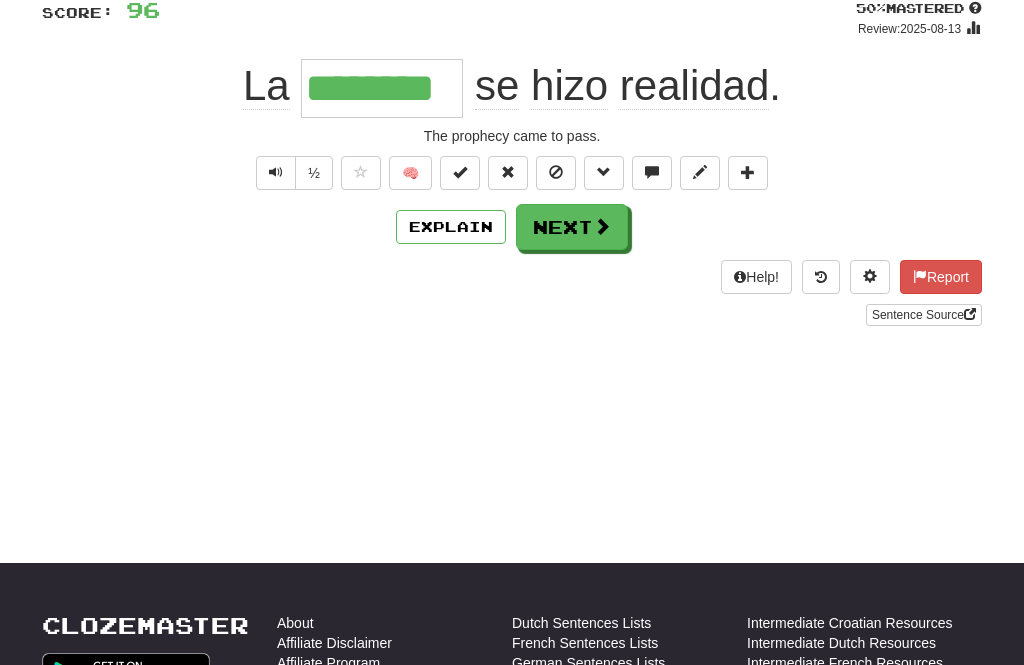type 